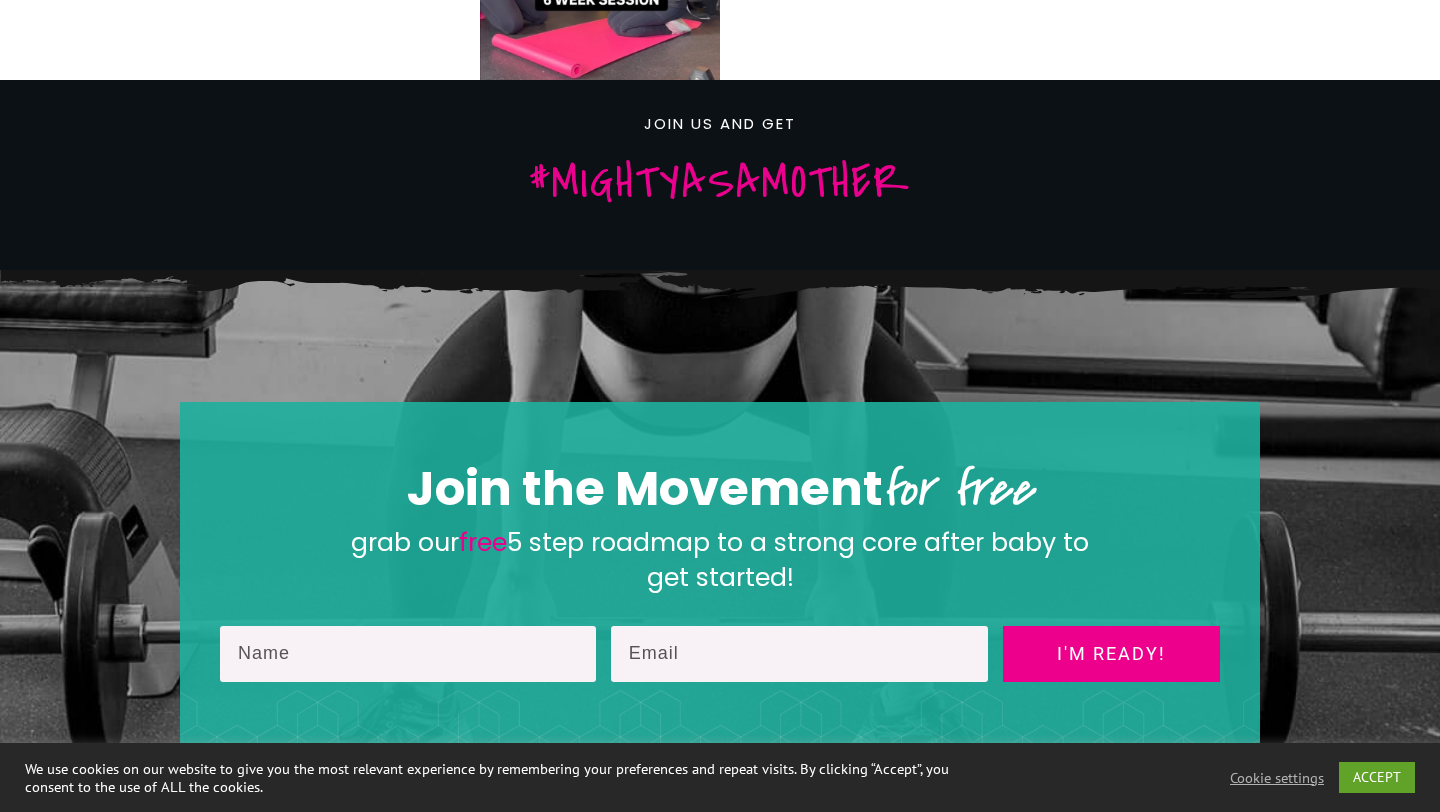 scroll, scrollTop: 3583, scrollLeft: 0, axis: vertical 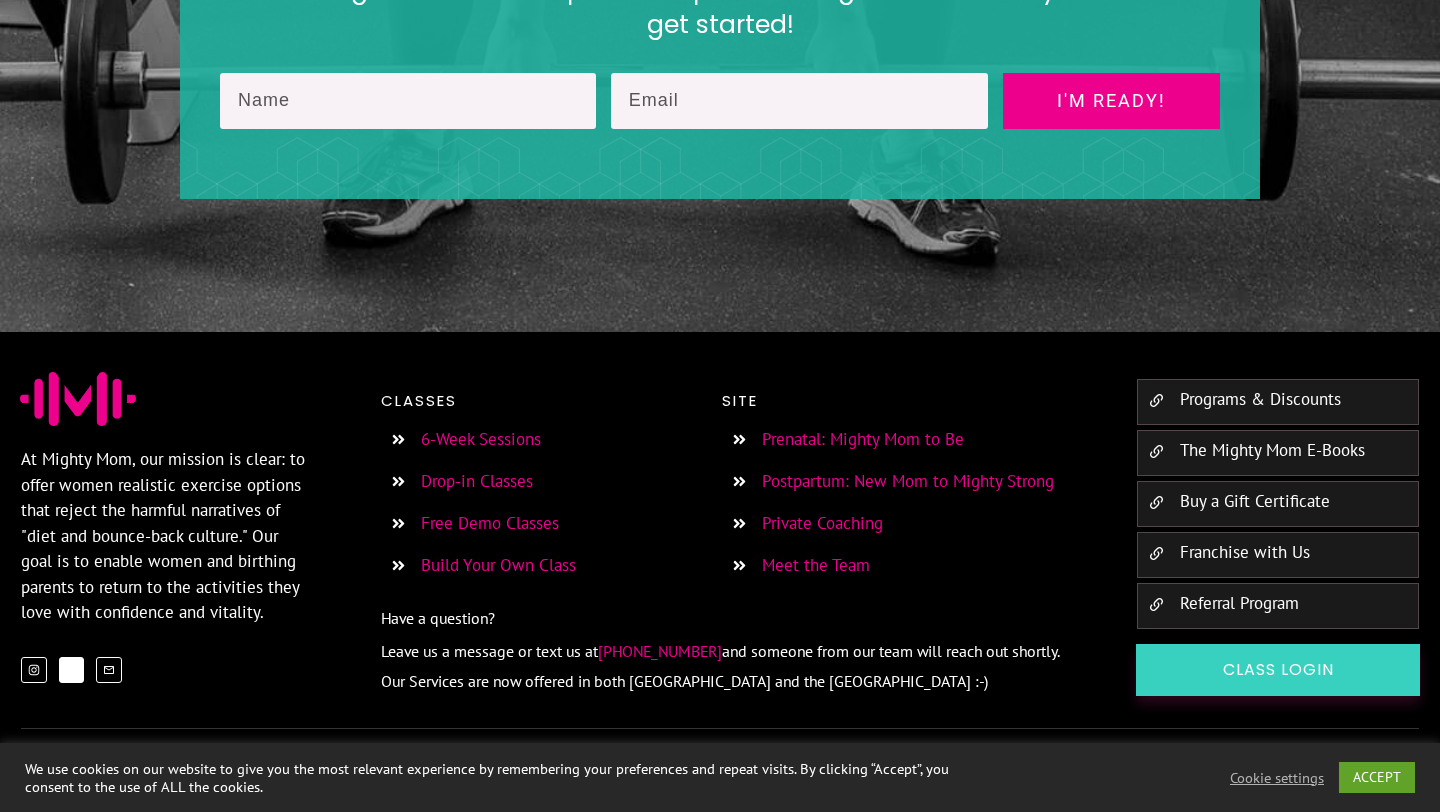 click 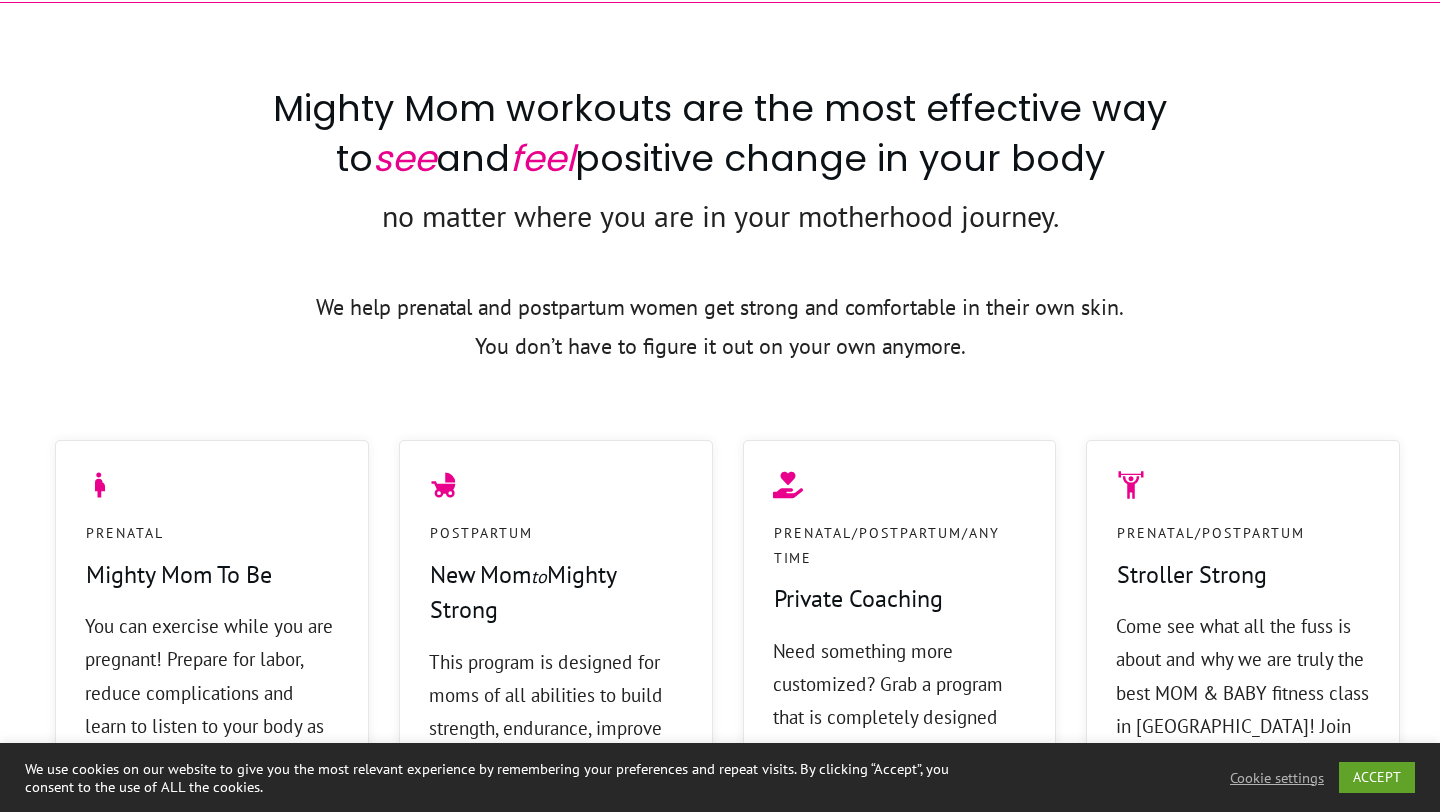 scroll, scrollTop: 0, scrollLeft: 0, axis: both 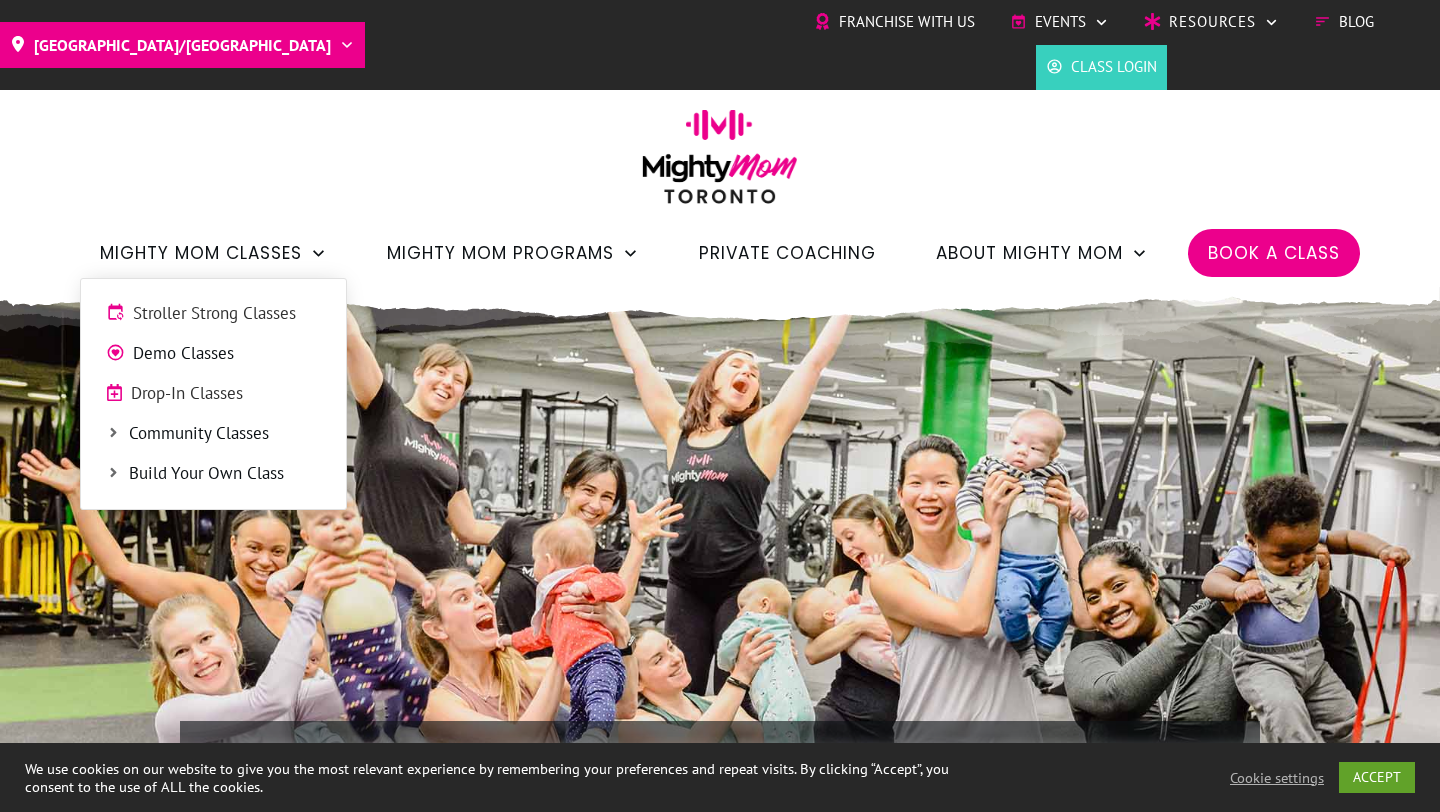 click on "Drop-In Classes" at bounding box center (226, 394) 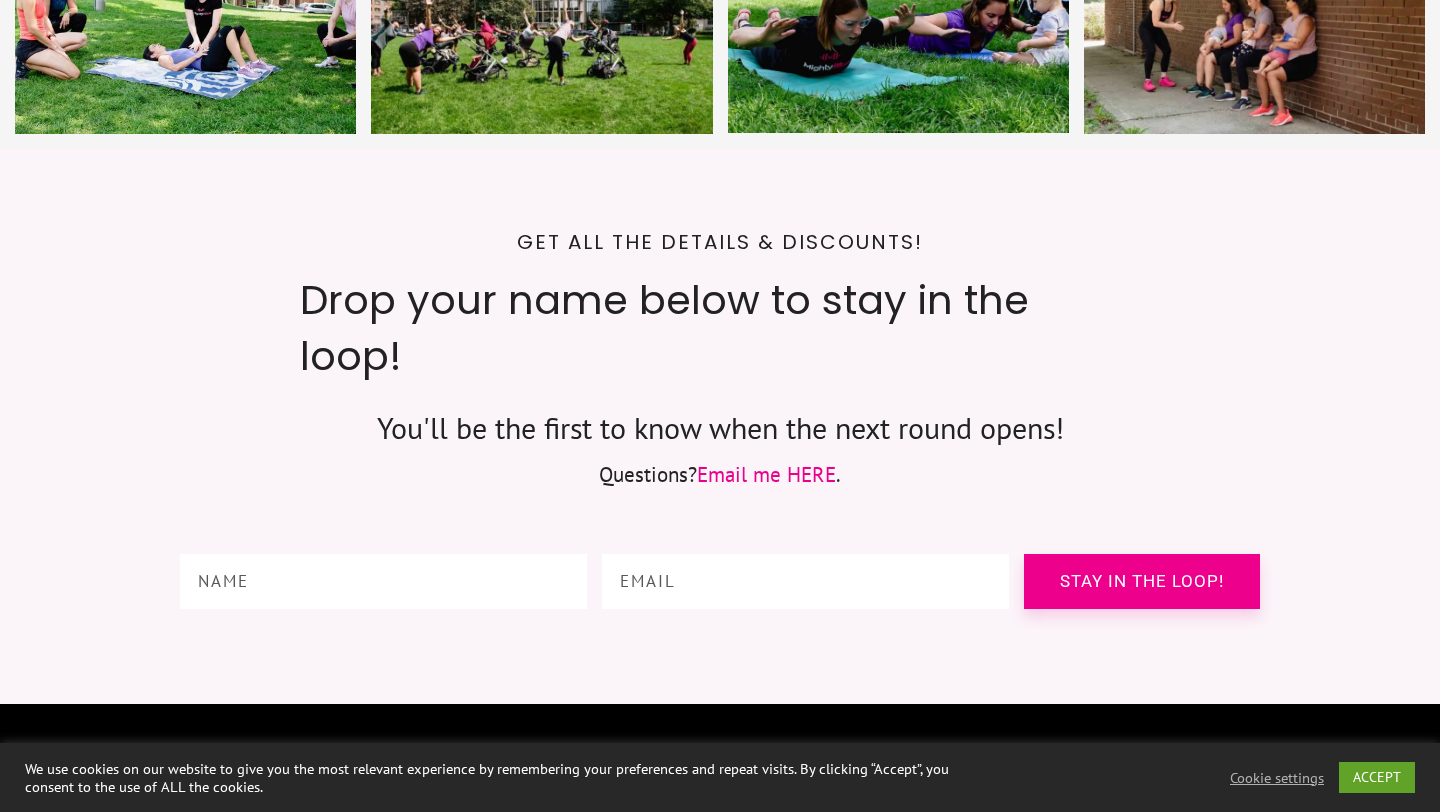 scroll, scrollTop: 9592, scrollLeft: 0, axis: vertical 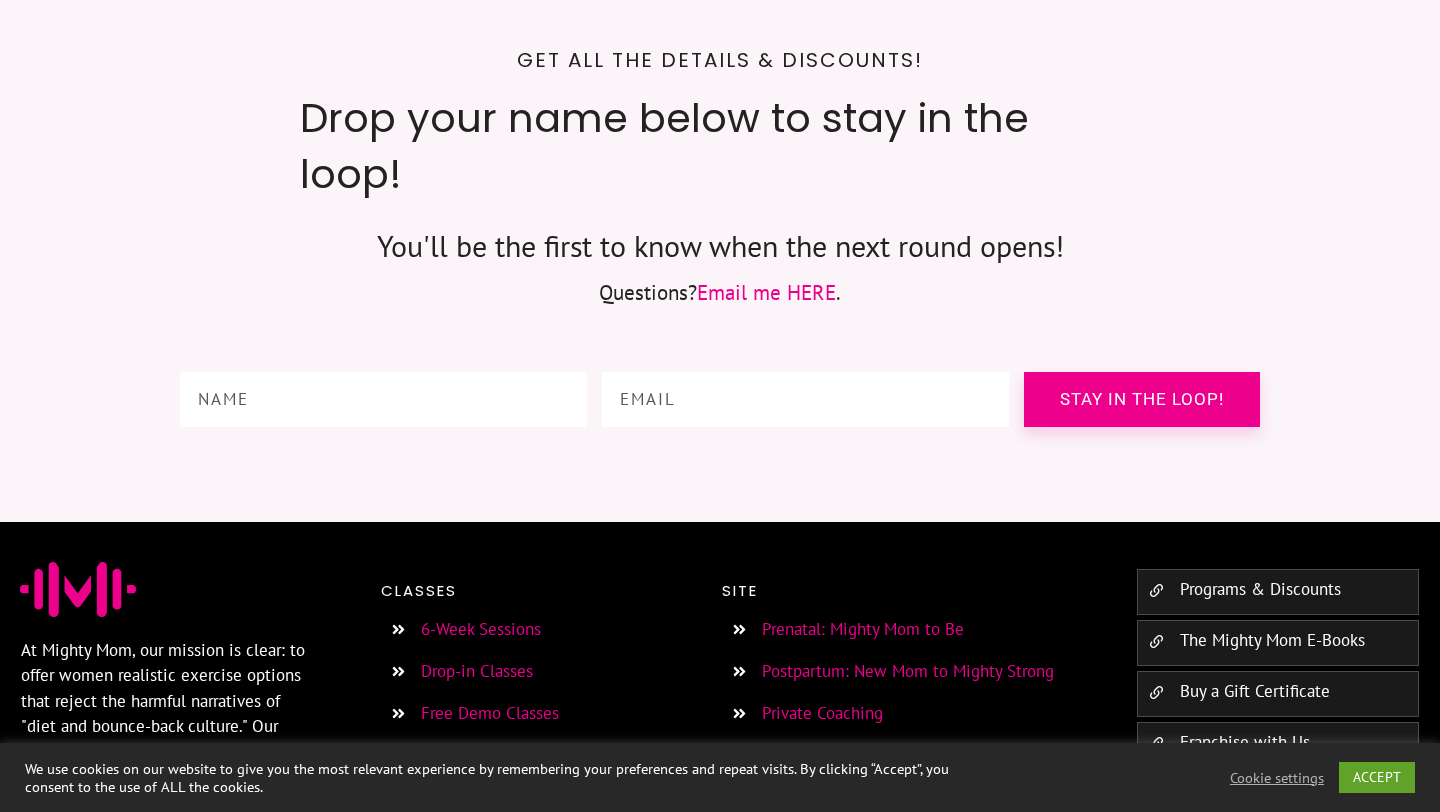 click on "Prenatal: Mighty Mom to Be" at bounding box center [863, 629] 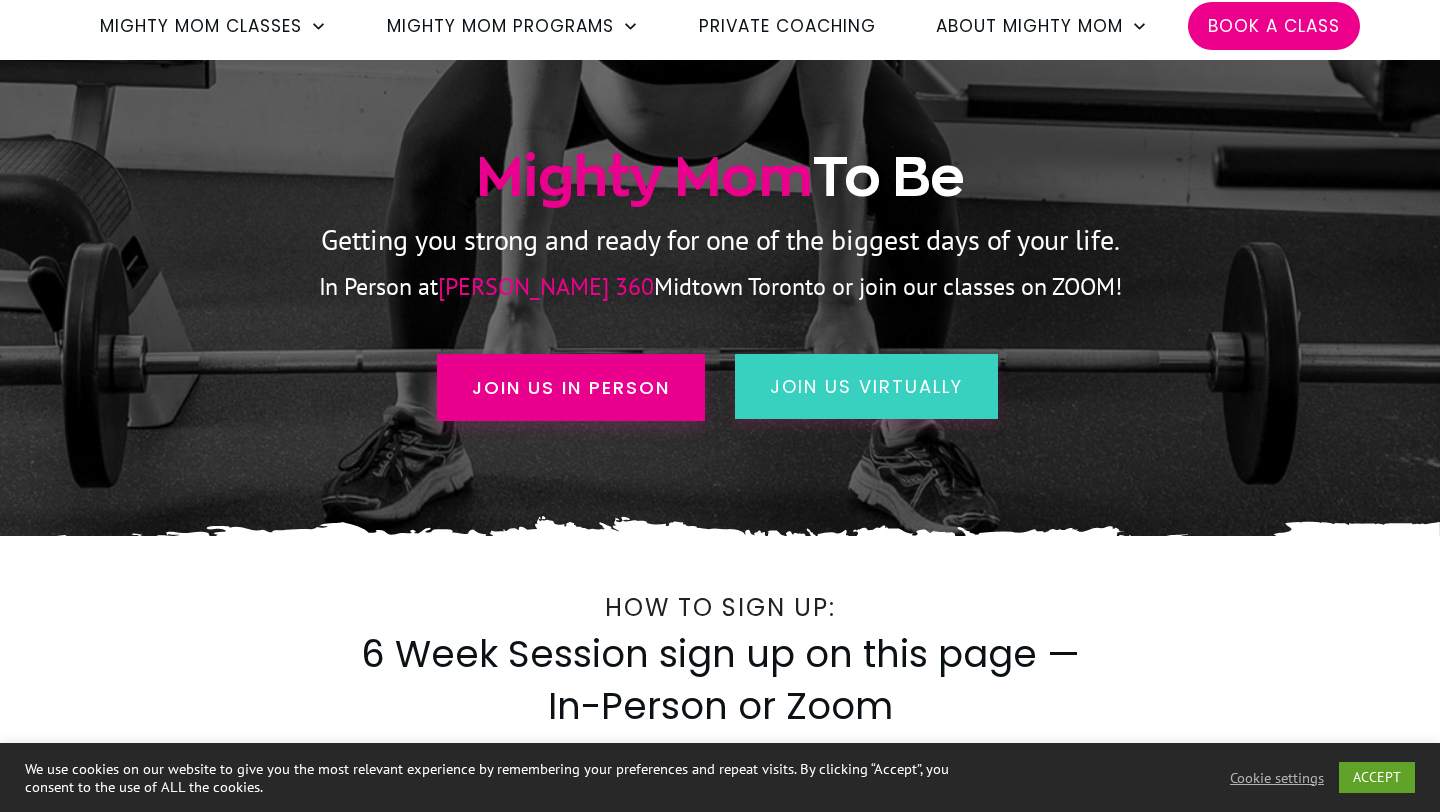 scroll, scrollTop: 0, scrollLeft: 0, axis: both 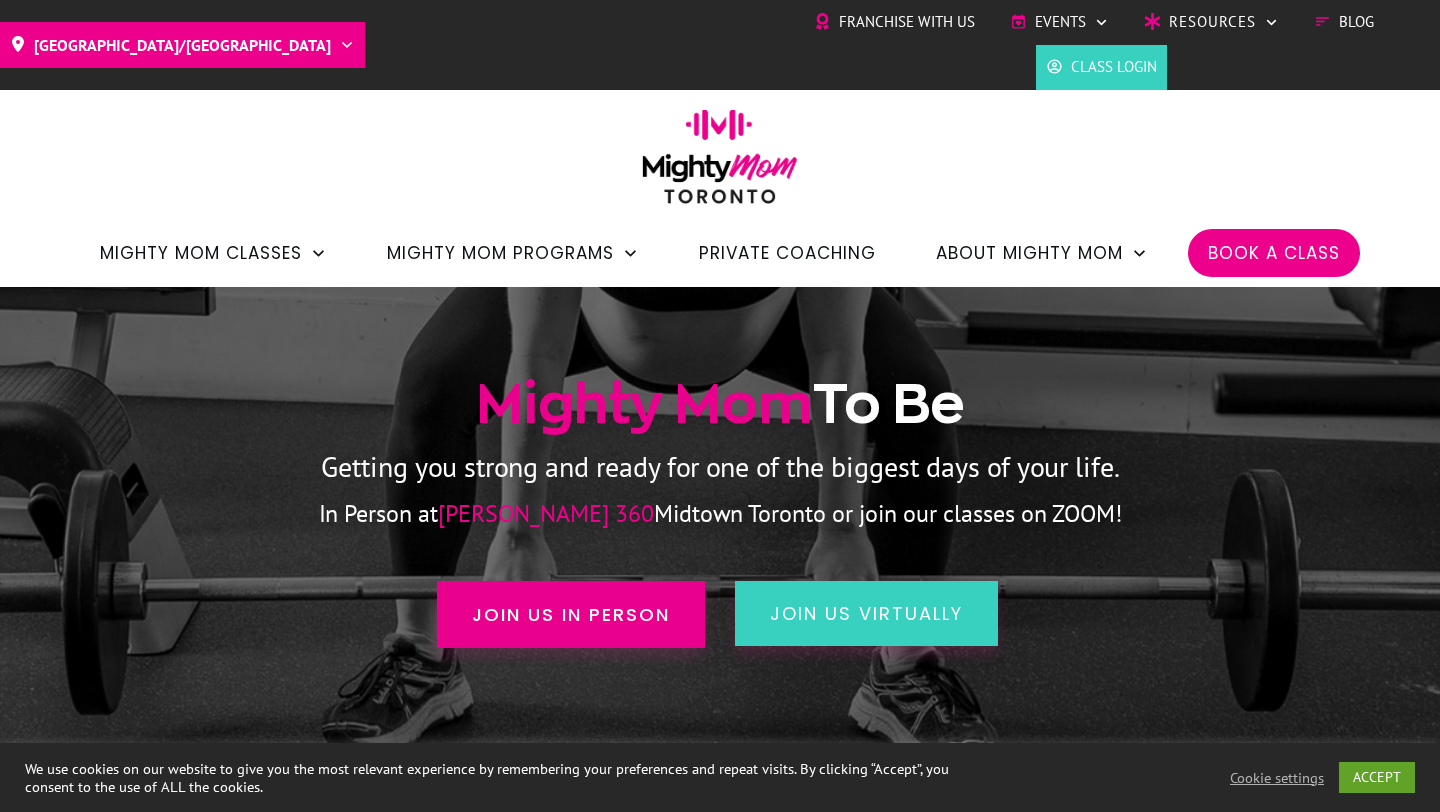 click on "Toronto/GTA                 Barrie                 Etobicoke                                       Franchise with Us                 Events                 Charity Stroller Walk                     Resources                 Ebooks                 Programs & Discounts                     Blog                 Class Login                                   Book a Class                           Mighty Mom Classes                 Stroller Strong Classes                 Demo Classes                 Drop-In Classes                 Community Classes                 Build Your Own Class             Mighty Mom Programs                 Mighty Mom to Be: PRENATAL                 New Mom to Mighty Strong: POSTPARTUM                 Momentum by Mighty Mom                 Prenatal Online Program             Private Coaching         About Mighty Mom                 Our Values                 About Jessica                 Meet the Team                 Meet Our Partners                 In the Media" at bounding box center (720, 143) 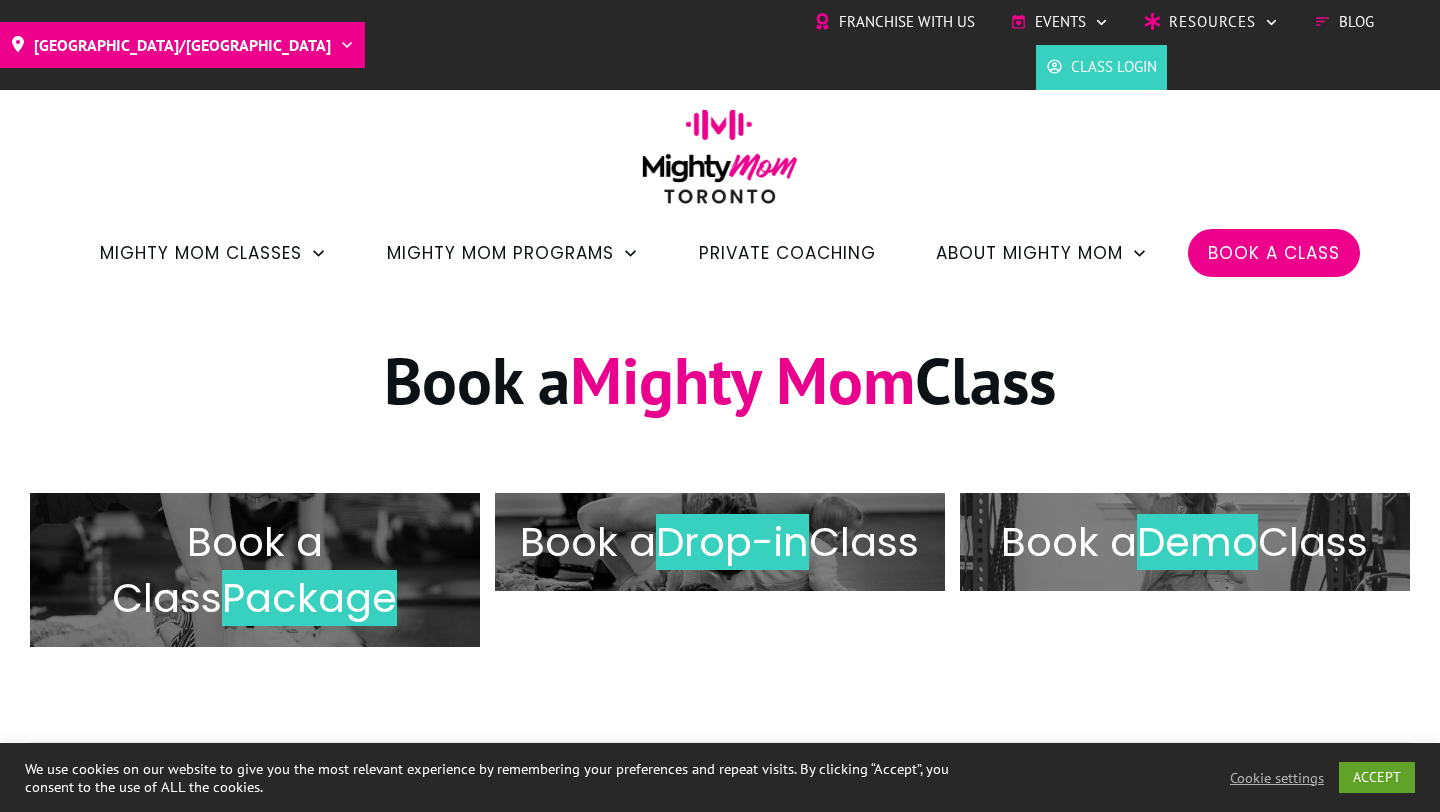 scroll, scrollTop: 0, scrollLeft: 0, axis: both 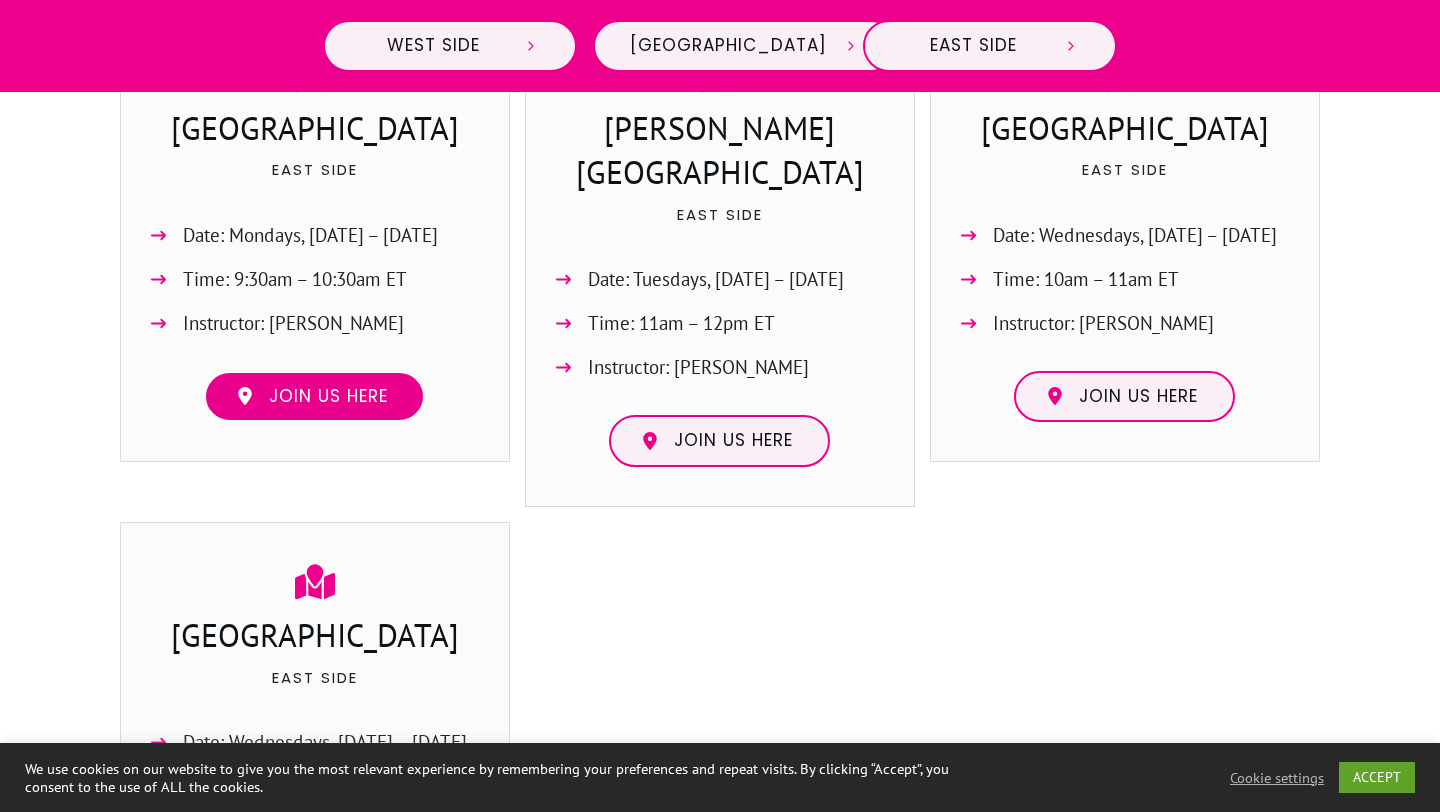 click on "Join us here" at bounding box center (328, 397) 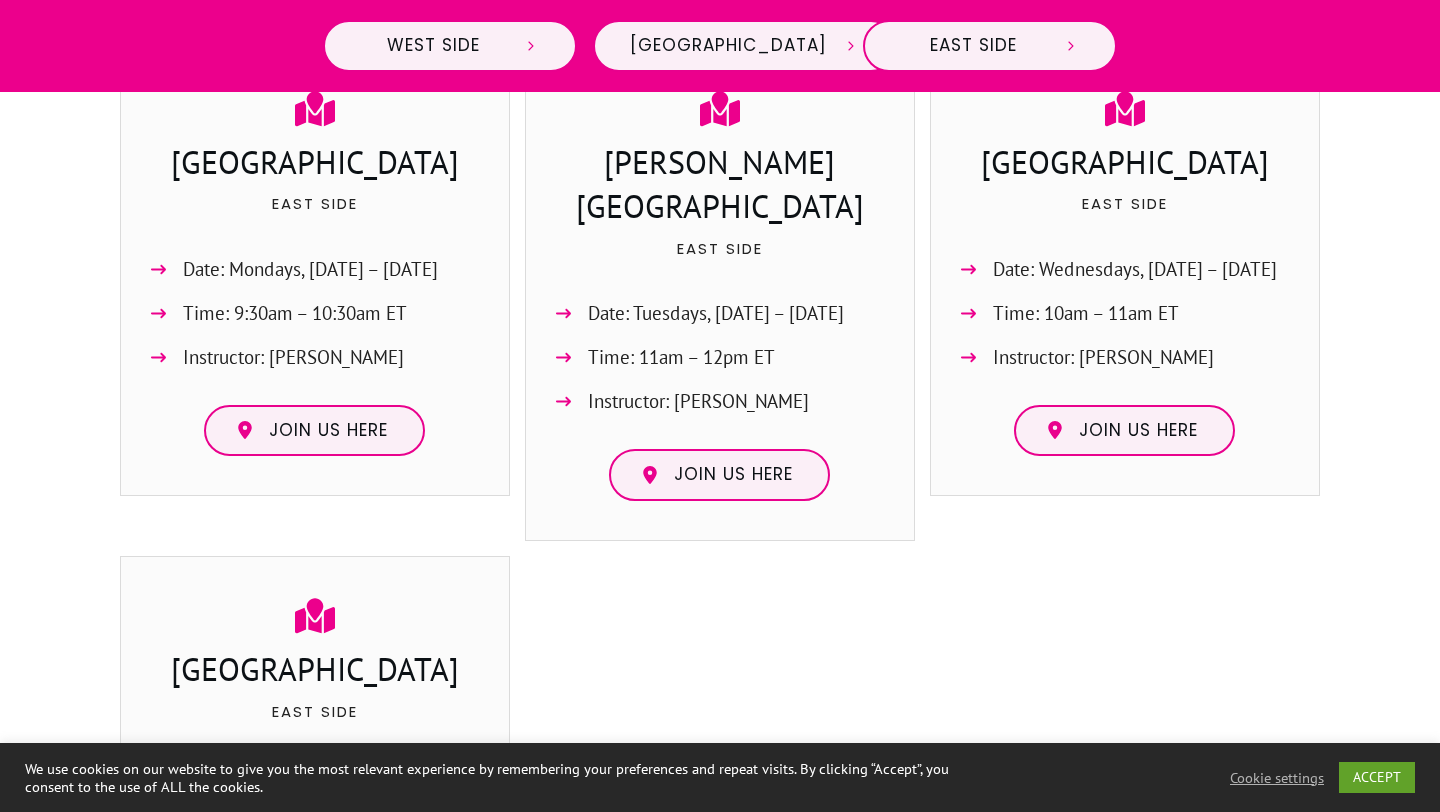 scroll, scrollTop: 2903, scrollLeft: 0, axis: vertical 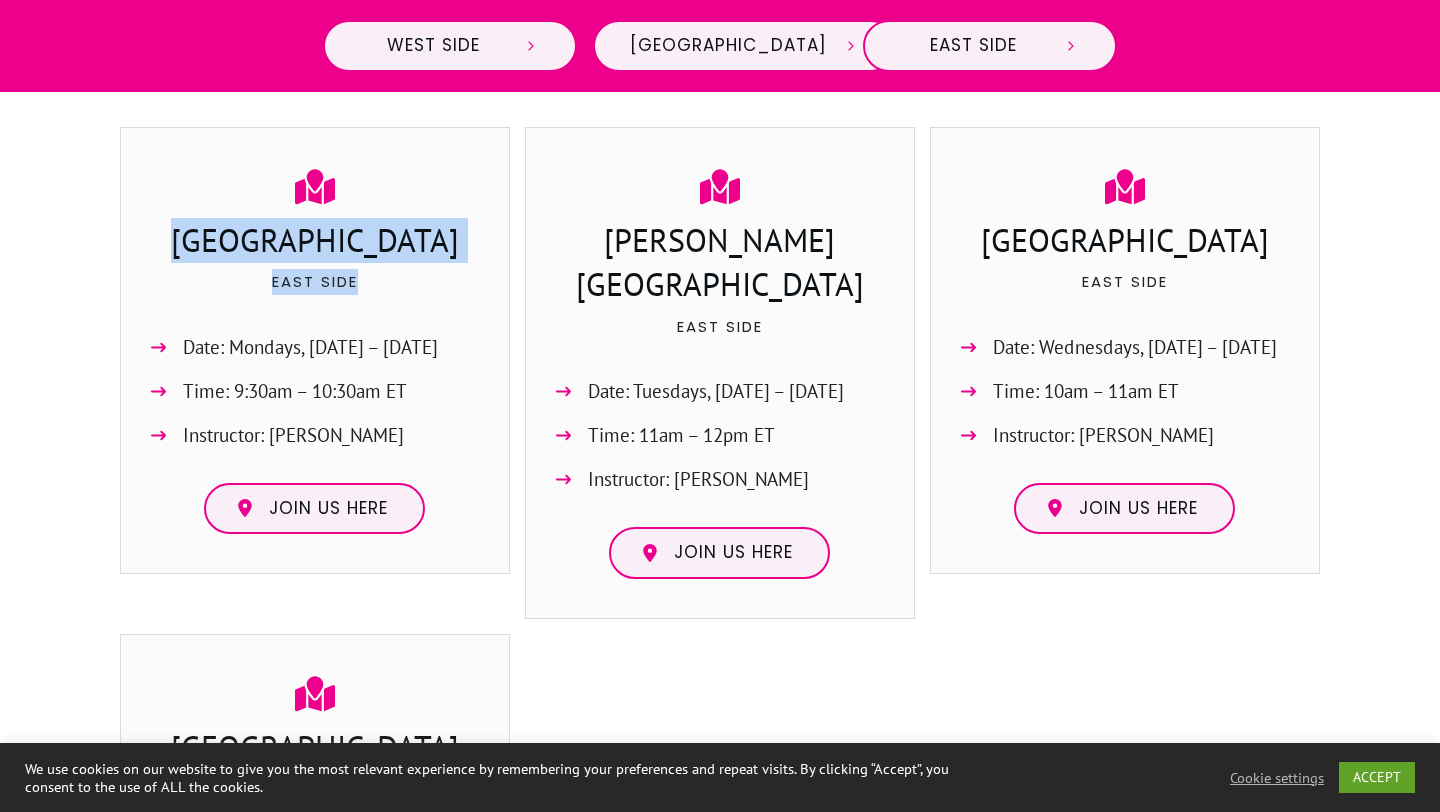 drag, startPoint x: 378, startPoint y: 229, endPoint x: 192, endPoint y: 209, distance: 187.07217 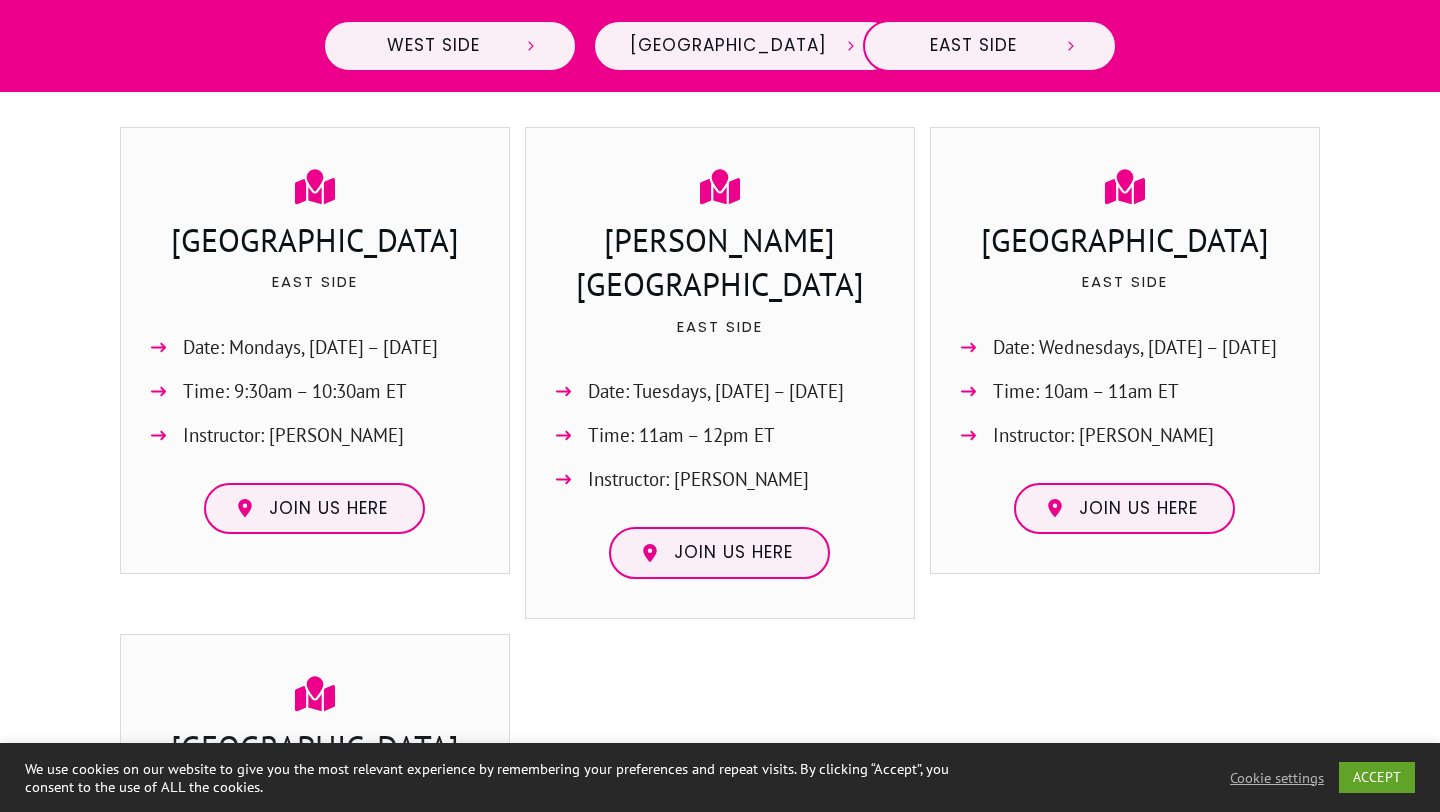 click on "East Side" at bounding box center [720, 339] 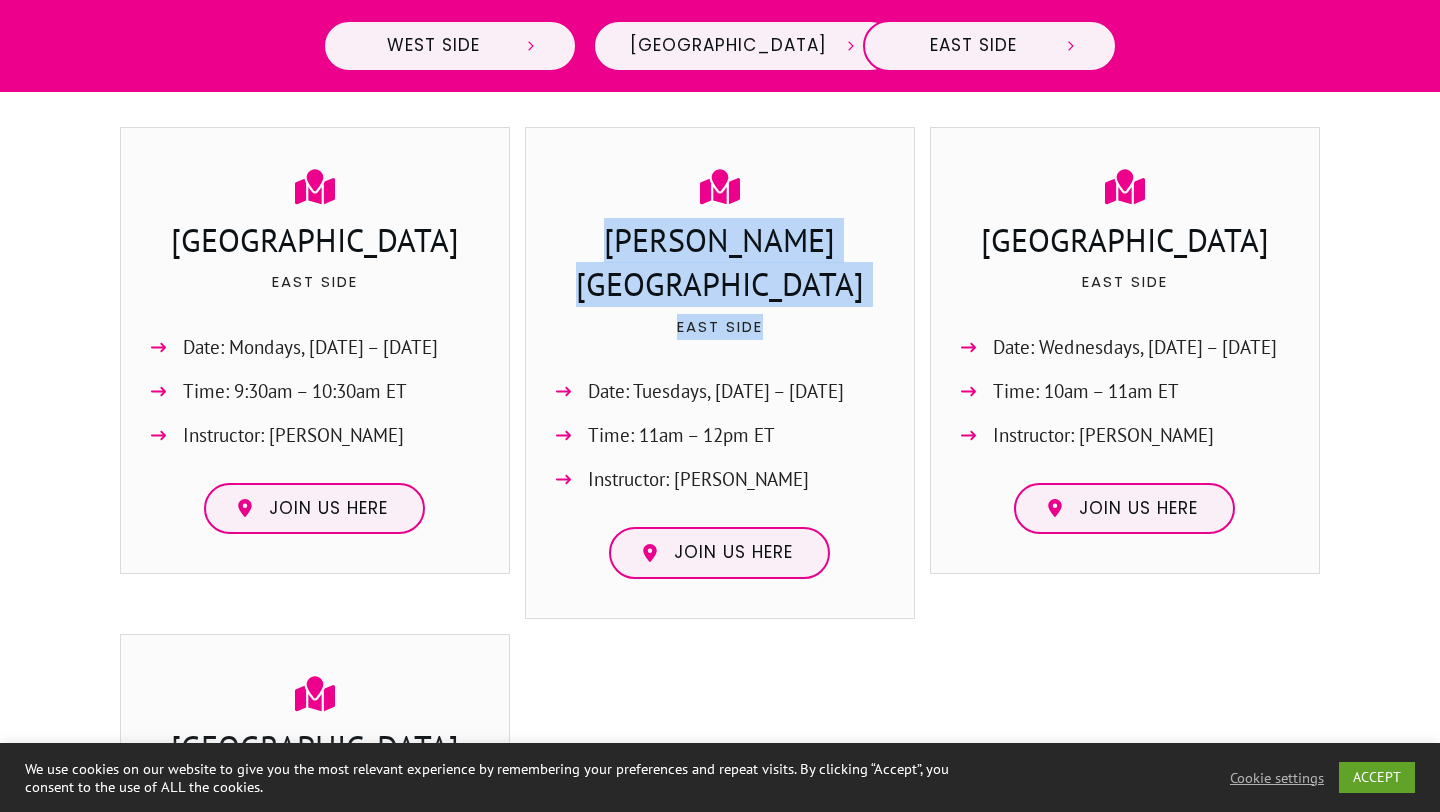 drag, startPoint x: 768, startPoint y: 240, endPoint x: 633, endPoint y: 197, distance: 141.68274 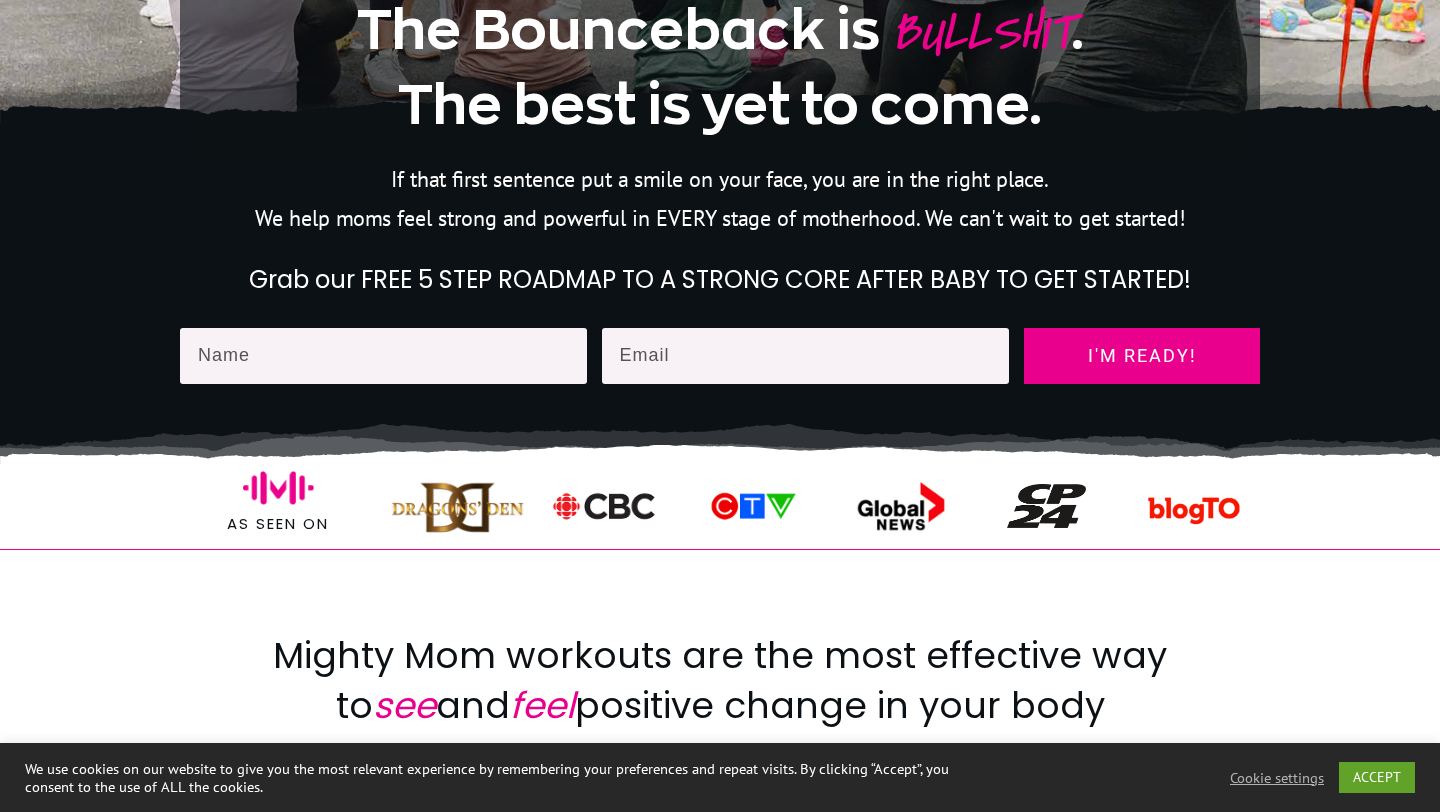 scroll, scrollTop: 0, scrollLeft: 0, axis: both 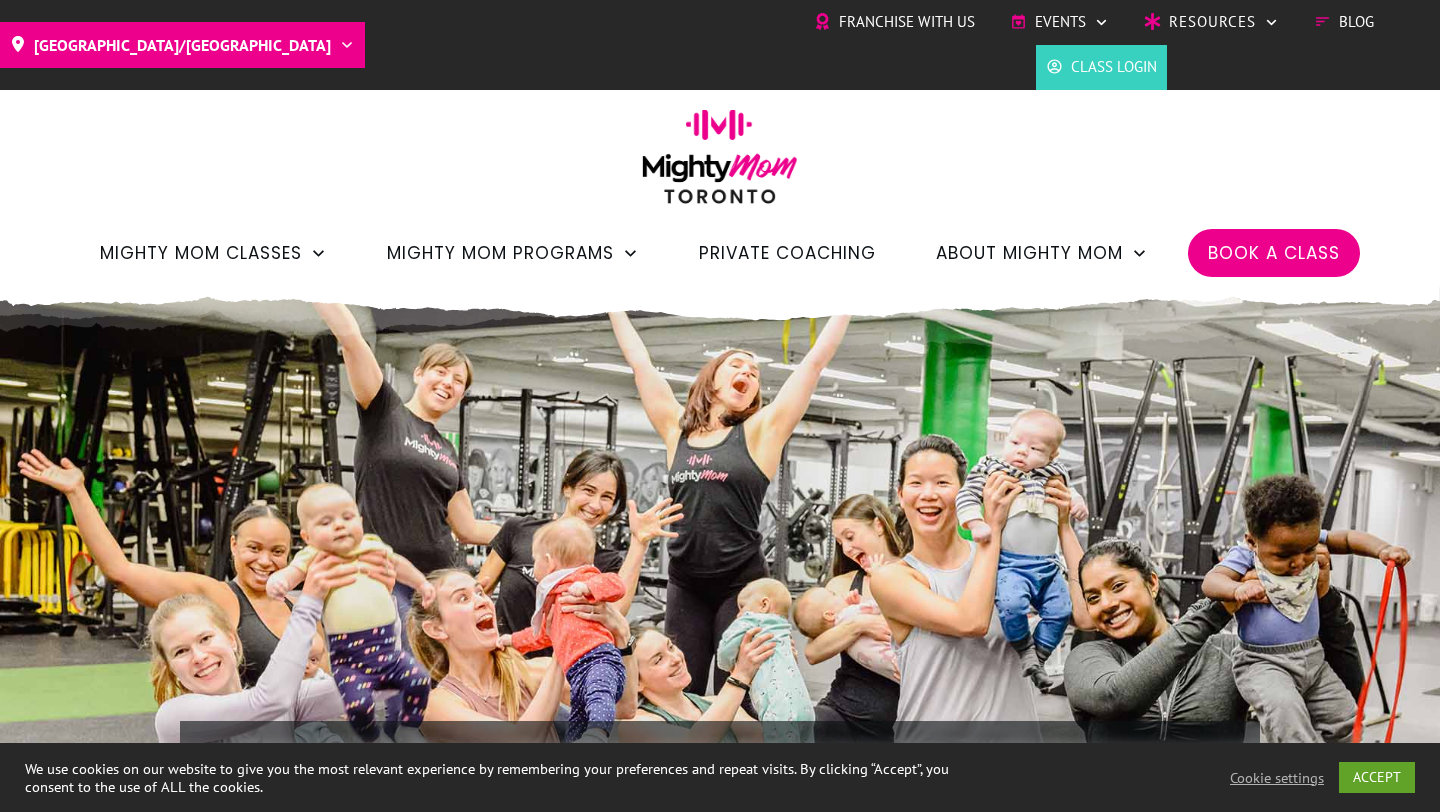 click on "[GEOGRAPHIC_DATA]/GTA                 Barrie                 Etobicoke                                       Franchise with Us                 Events                 Charity Stroller Walk                     Resources                 Ebooks                 Programs & Discounts                     Blog                 Class Login                                   Book a Class                           Mighty Mom Classes                 Stroller Strong Classes                 Demo Classes                 Drop-In Classes                 Community Classes                 Build Your Own Class             Mighty Mom Programs                 Mighty Mom to Be: PRENATAL                 New Mom to Mighty Strong: POSTPARTUM                 Momentum by Mighty Mom                 Prenatal Online Program             Private Coaching         About Mighty Mom                 Our Values                 About [PERSON_NAME]                 Meet the Team                 Meet Our Partners                 In the Media" at bounding box center [720, 143] 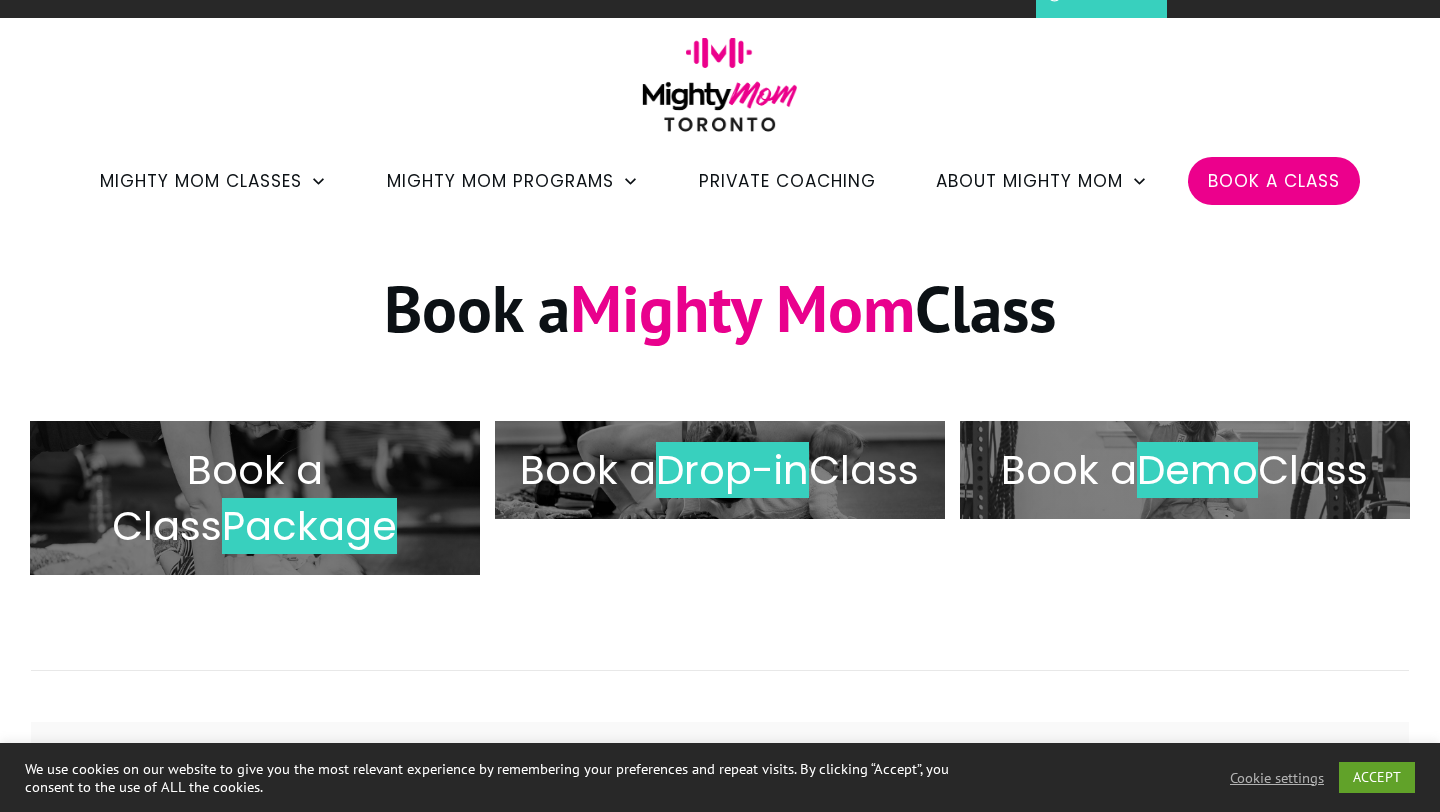 scroll, scrollTop: 252, scrollLeft: 0, axis: vertical 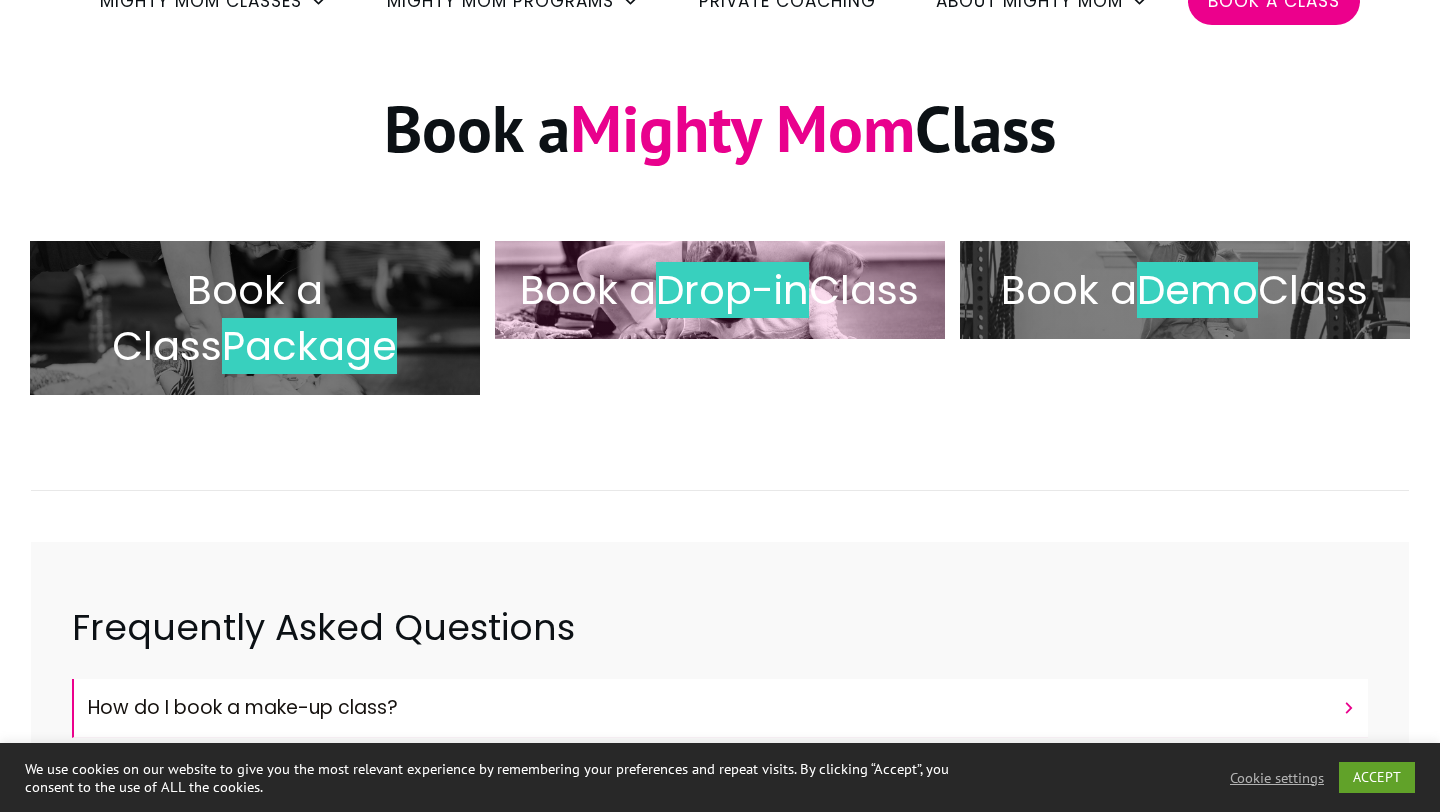 click on "Drop-in" at bounding box center (732, 290) 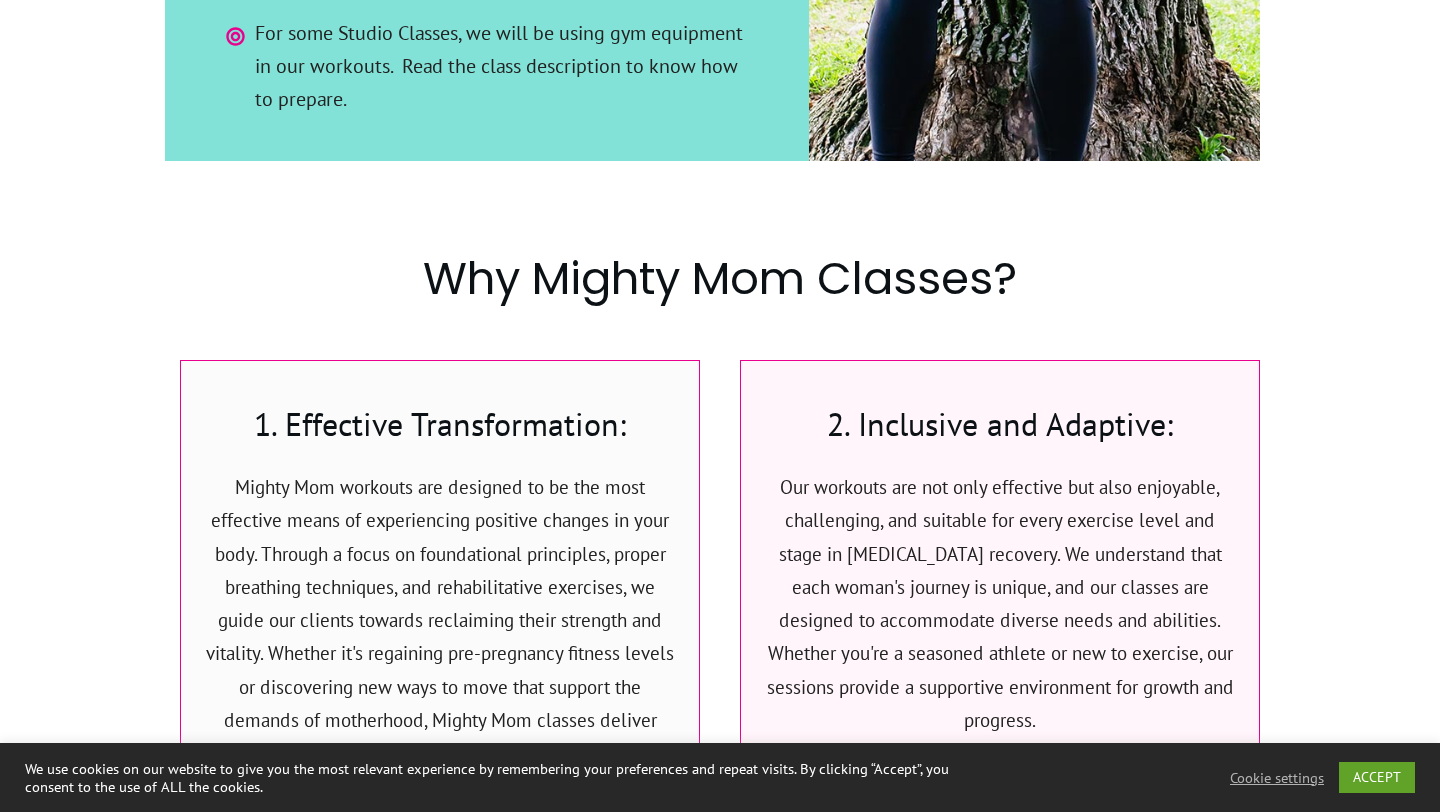 scroll, scrollTop: 5943, scrollLeft: 0, axis: vertical 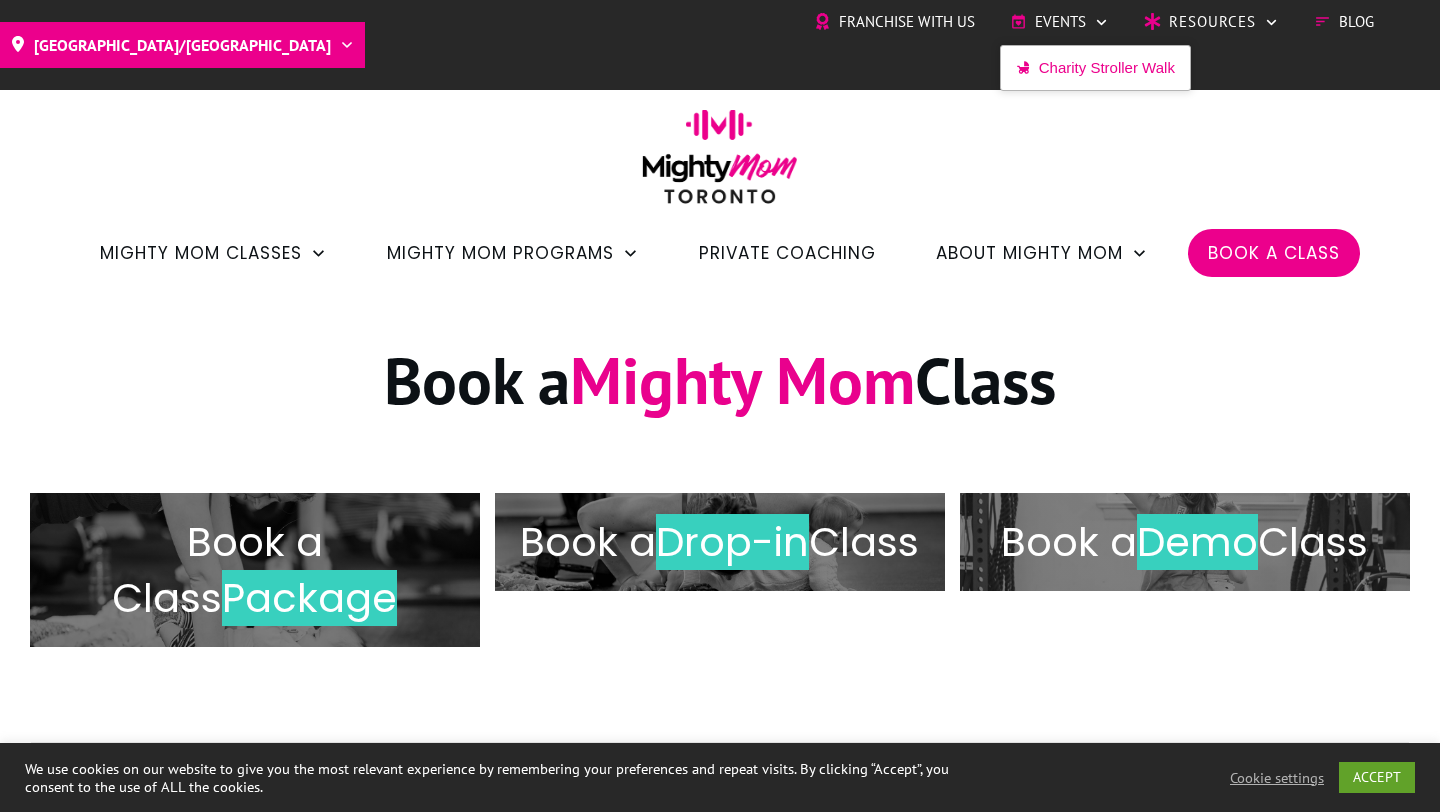 click on "Events" at bounding box center (1060, 22) 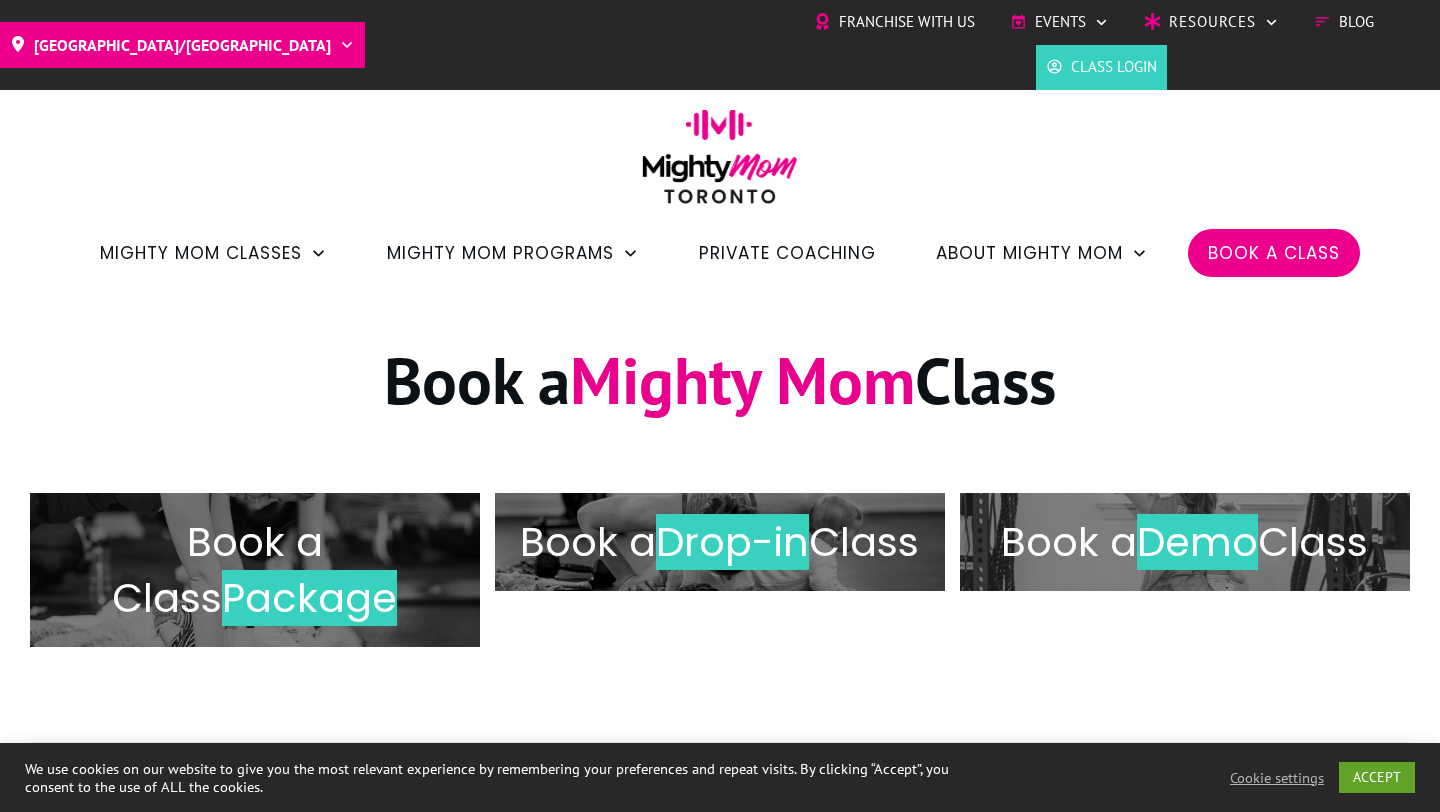 click on "Book a Class" at bounding box center [1274, 253] 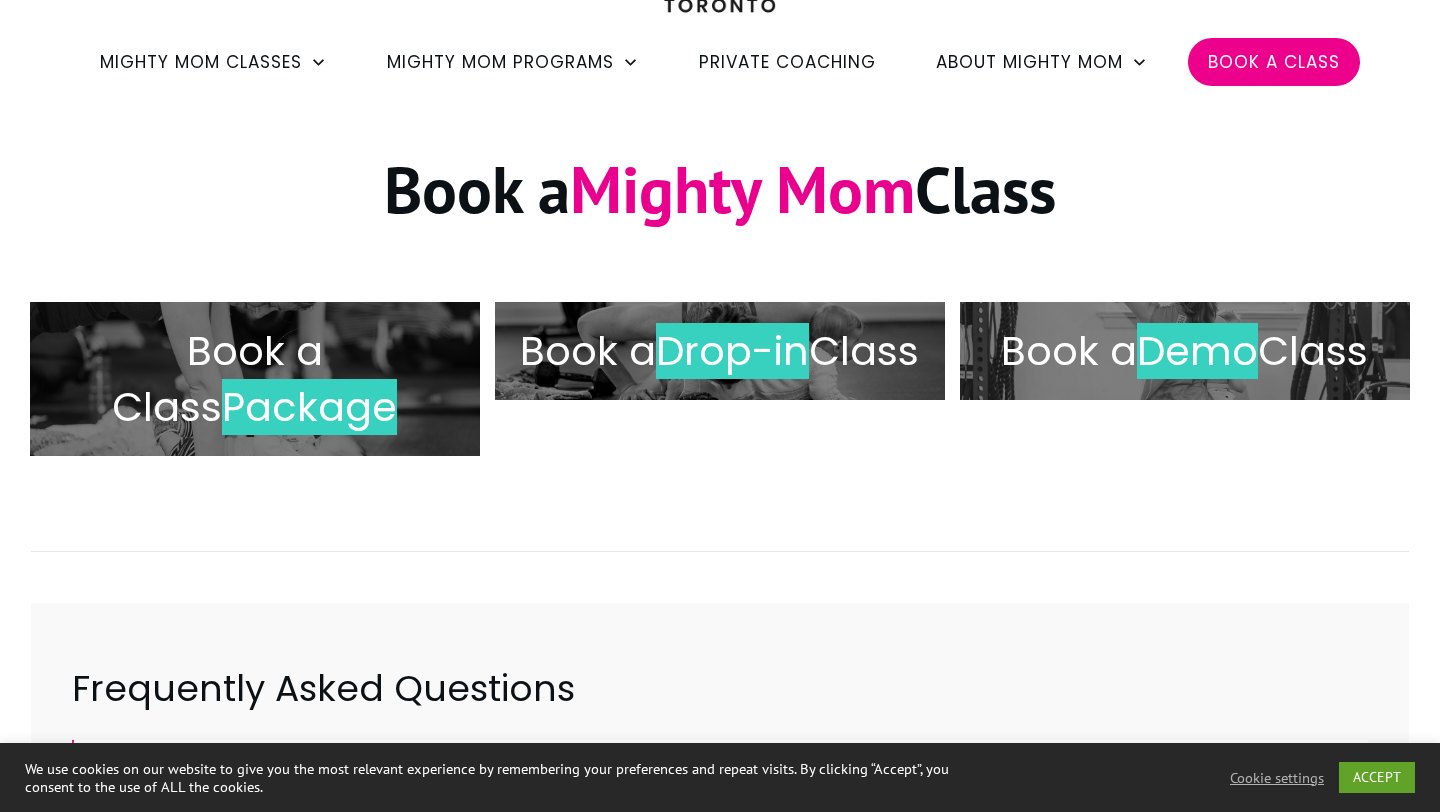 scroll, scrollTop: 181, scrollLeft: 0, axis: vertical 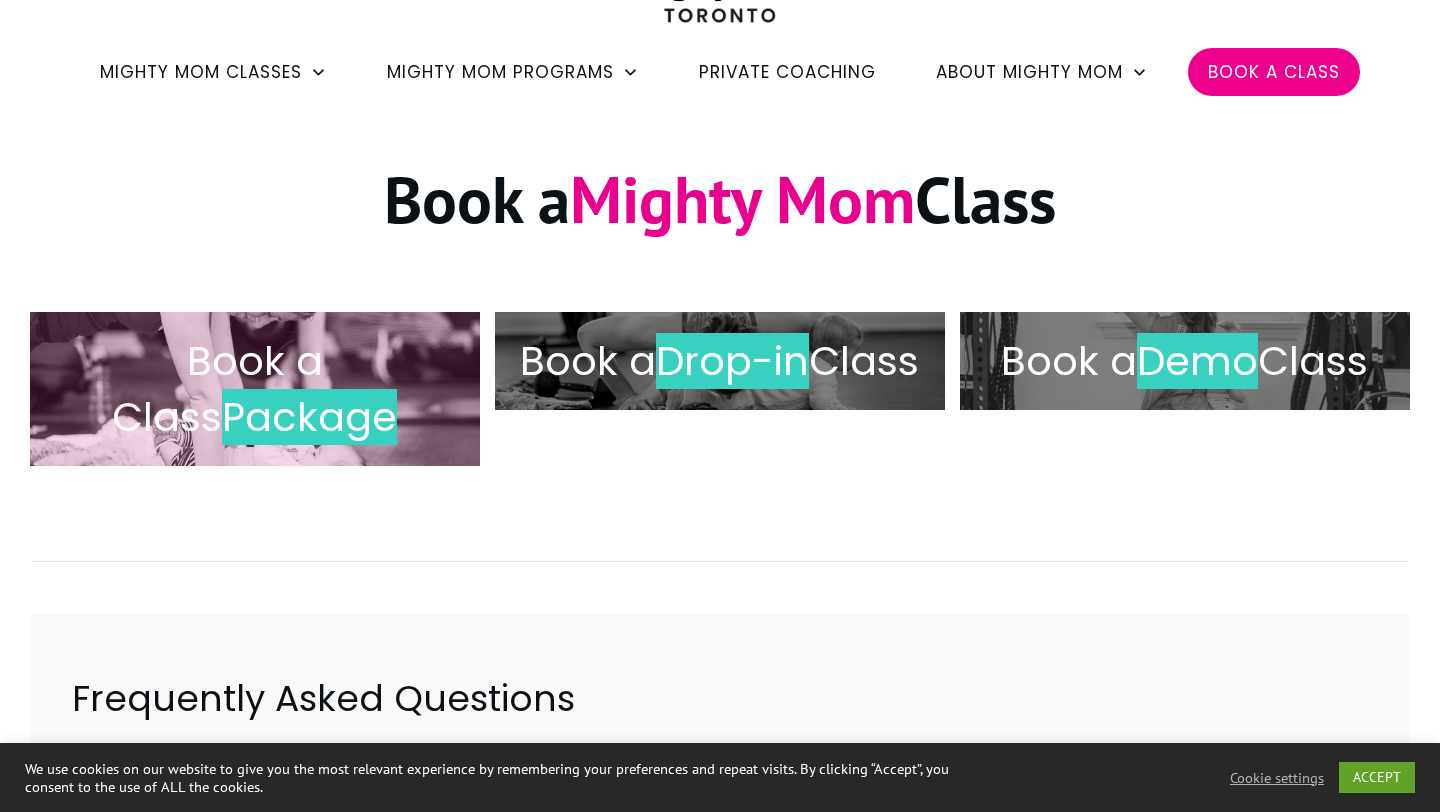 click on "Package" at bounding box center (309, 417) 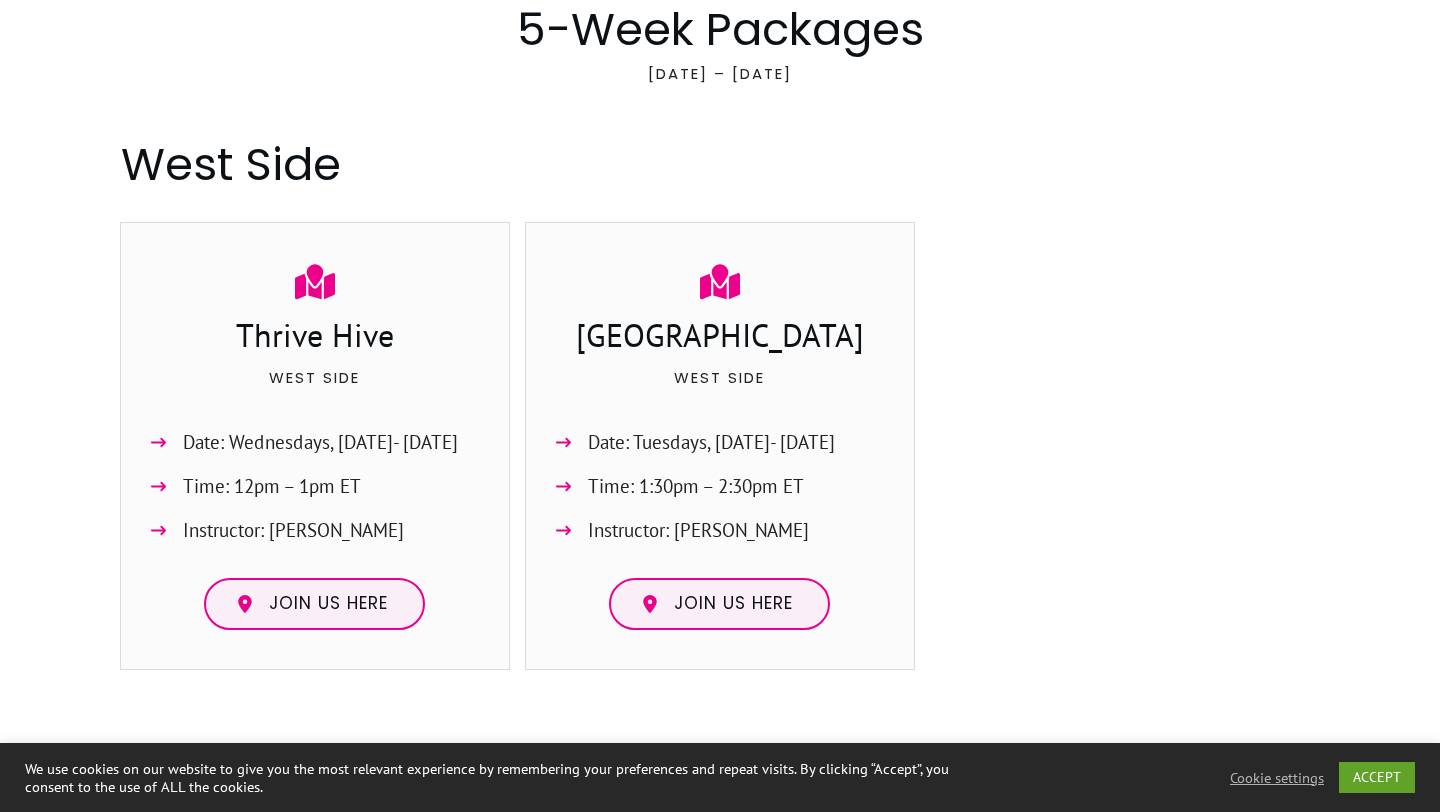 scroll, scrollTop: 0, scrollLeft: 0, axis: both 